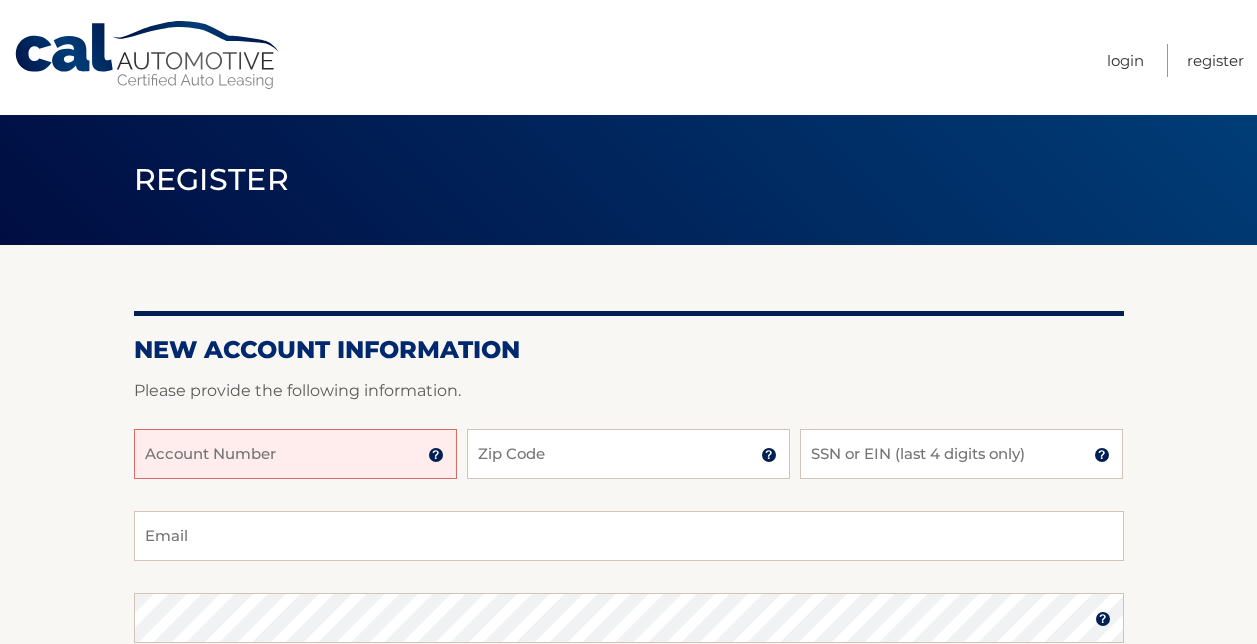 scroll, scrollTop: 0, scrollLeft: 0, axis: both 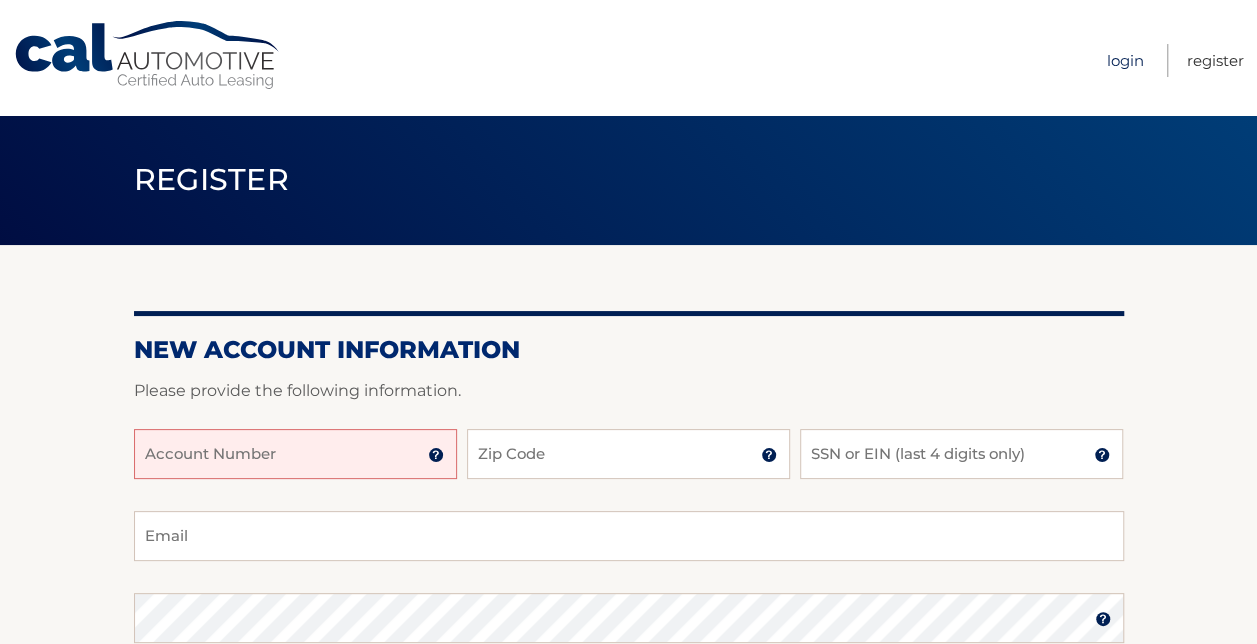 click on "Login" at bounding box center (1125, 60) 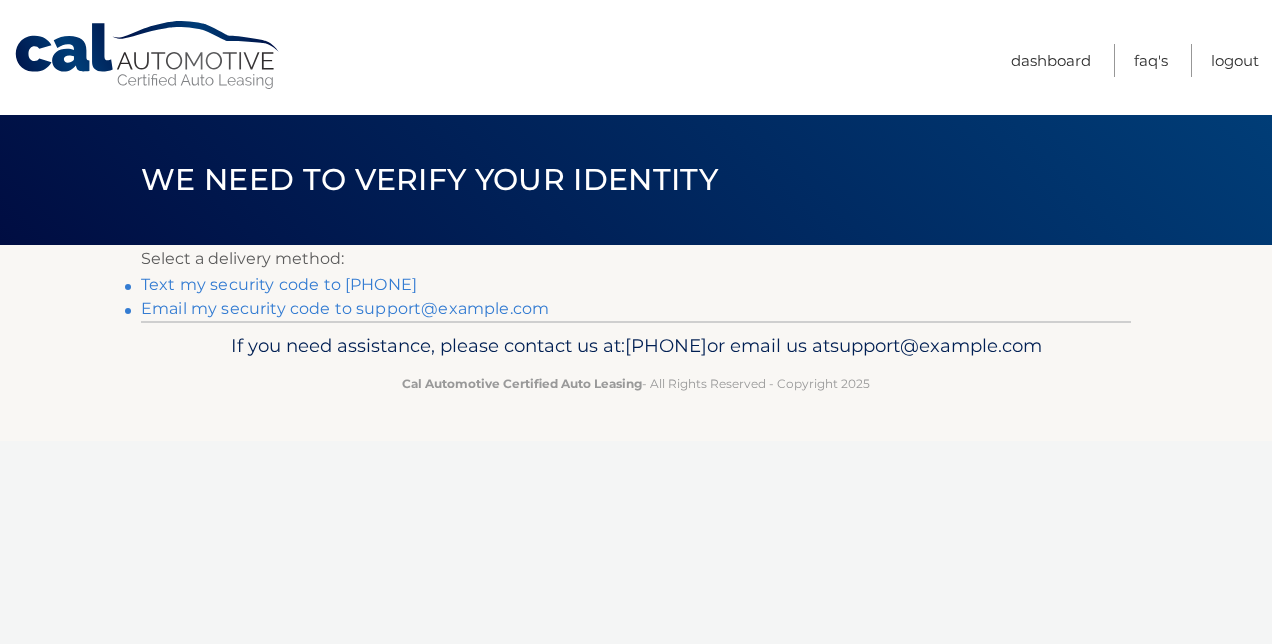 scroll, scrollTop: 0, scrollLeft: 0, axis: both 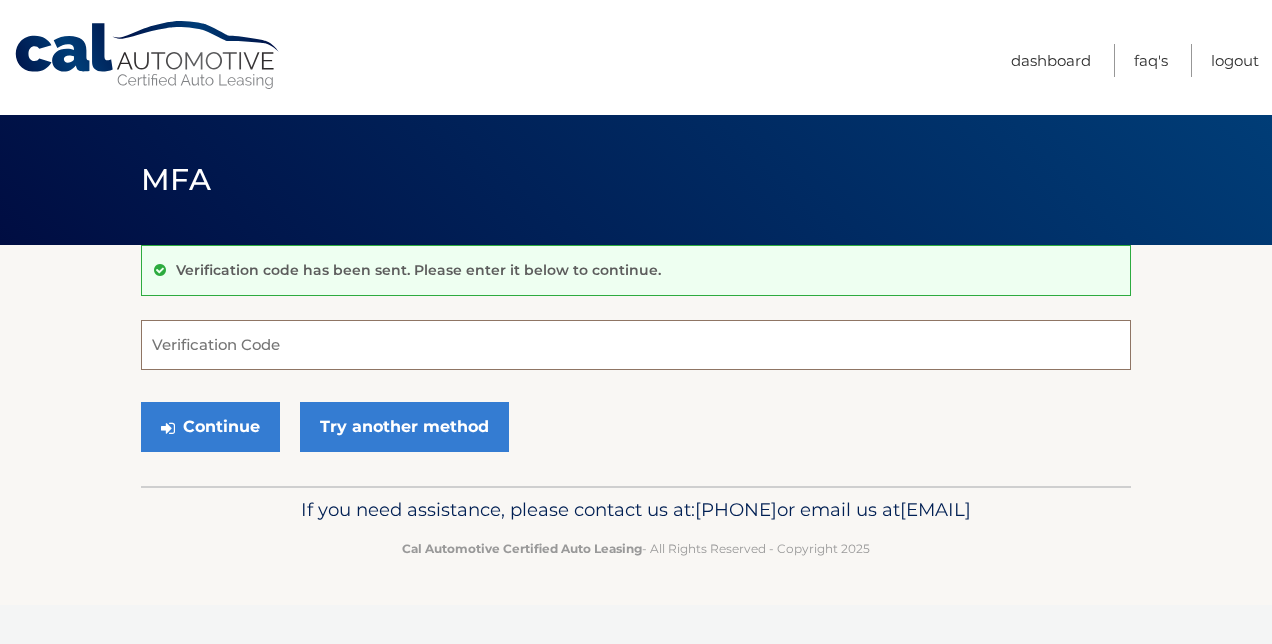 click on "Verification Code" at bounding box center (636, 345) 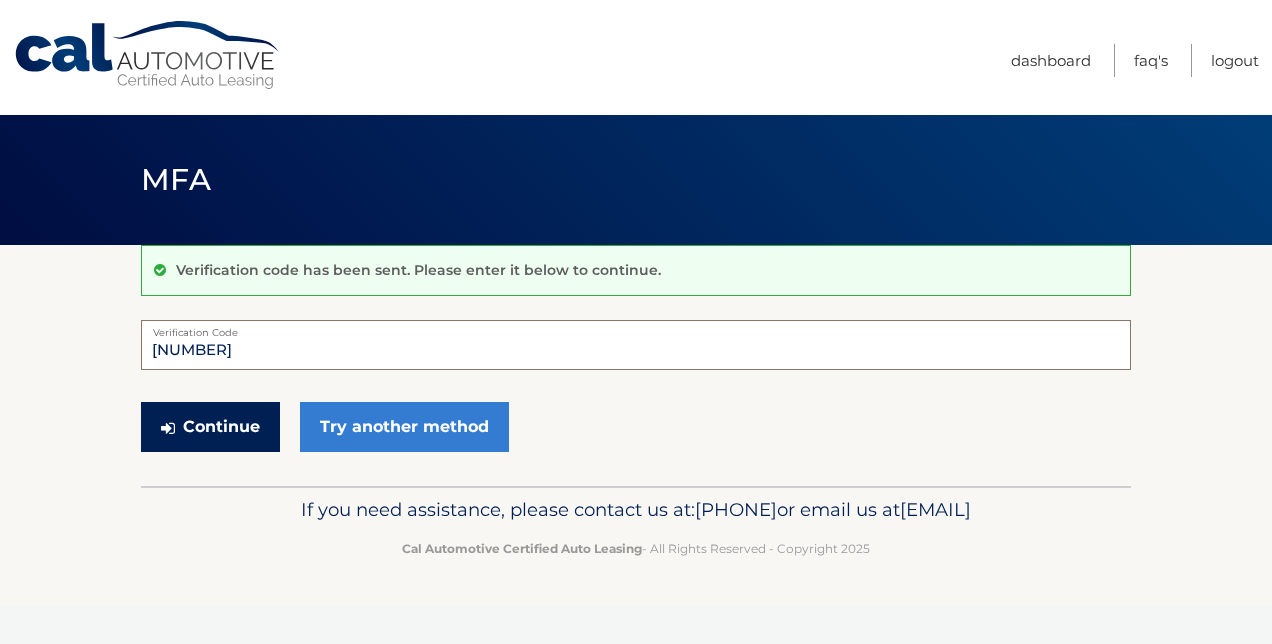 type on "[NUMBER]" 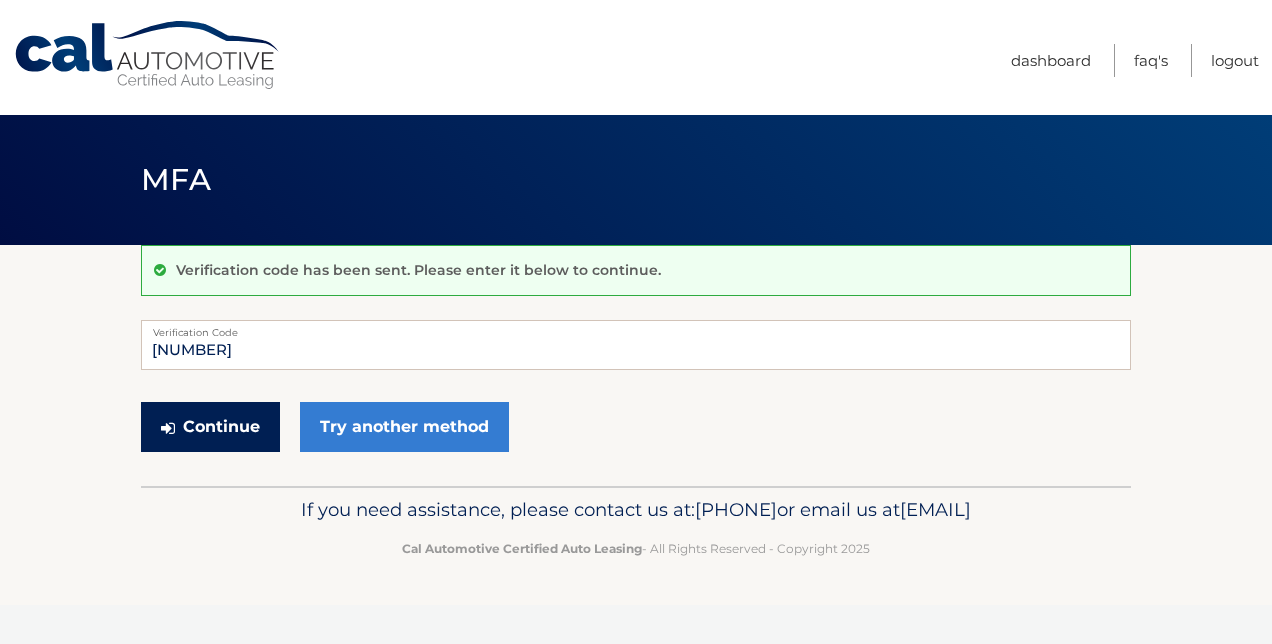 click on "Continue" at bounding box center (210, 427) 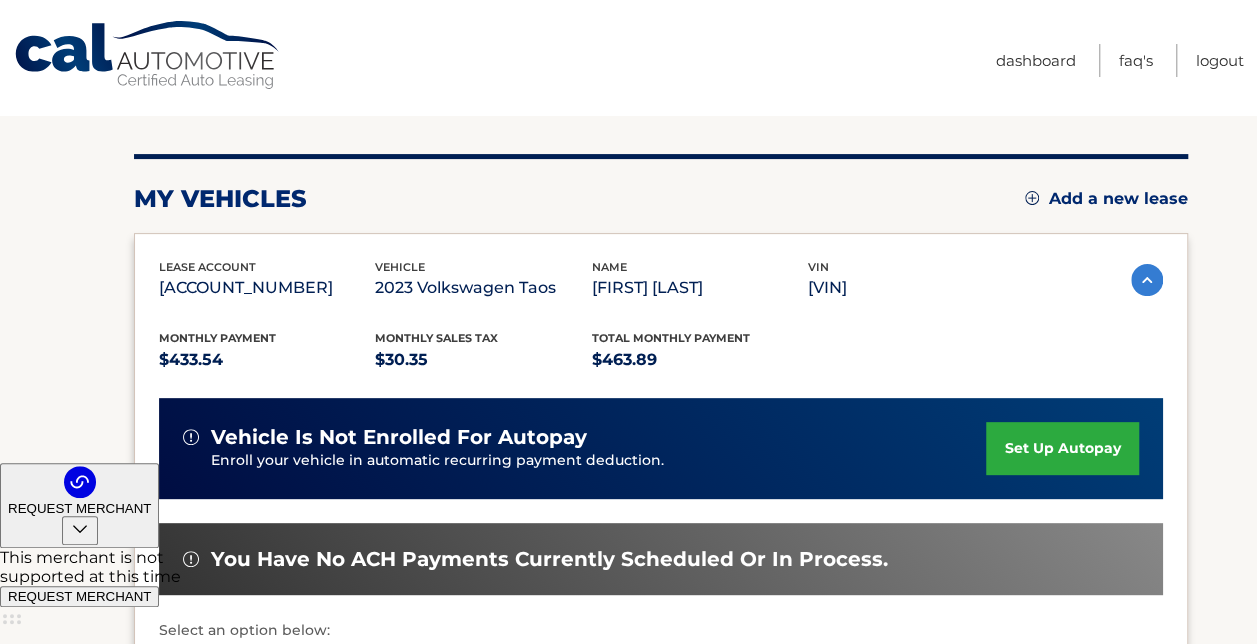 scroll, scrollTop: 200, scrollLeft: 0, axis: vertical 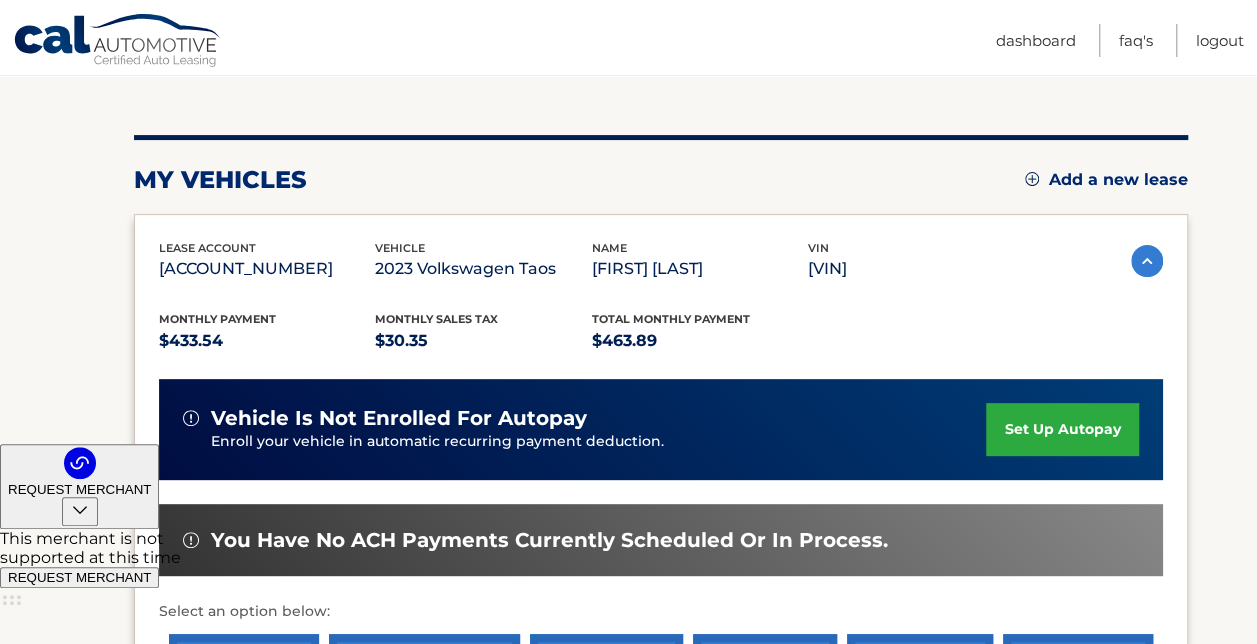 click on "Add a new lease" at bounding box center [1106, 180] 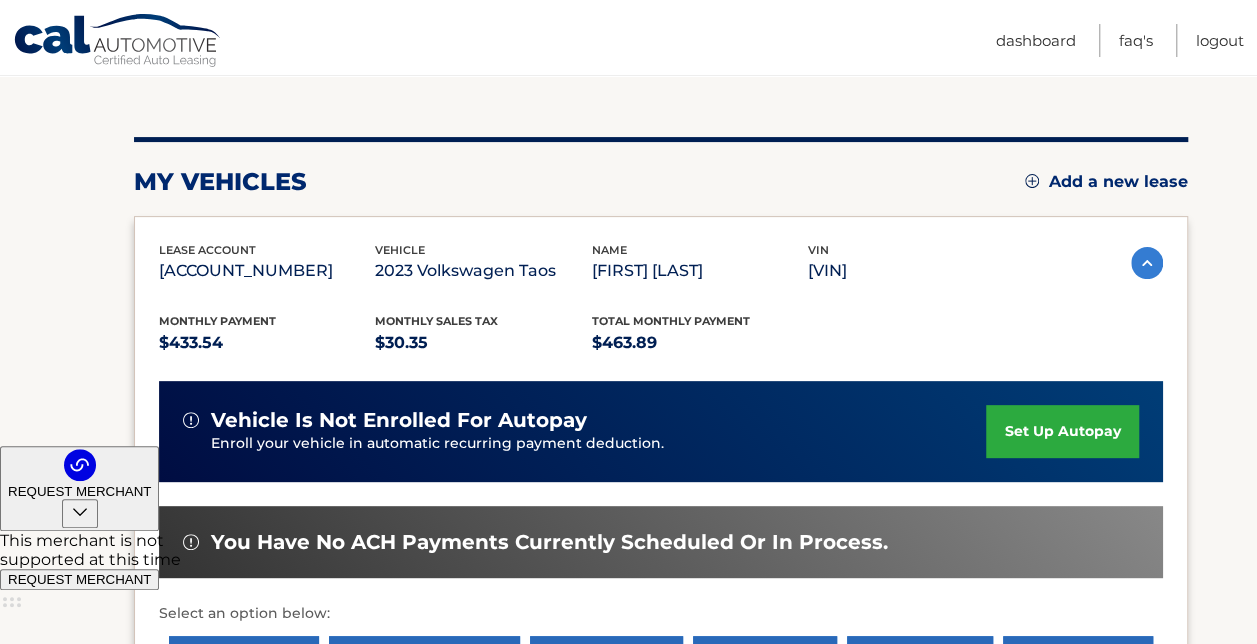 scroll, scrollTop: 166, scrollLeft: 0, axis: vertical 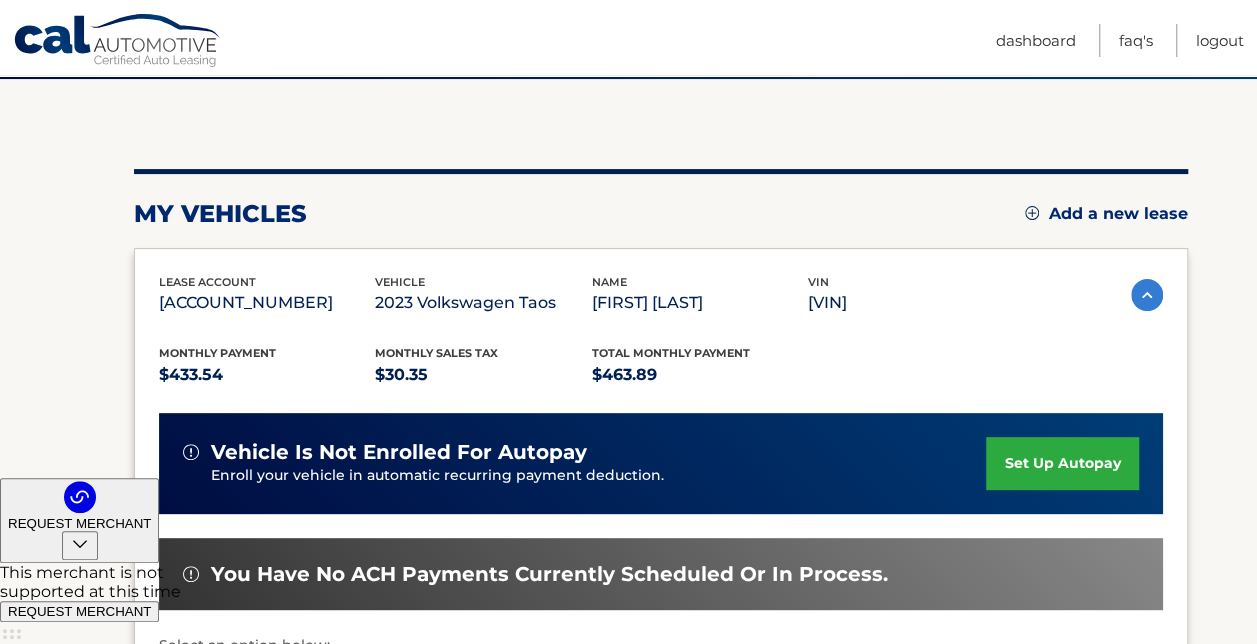 click at bounding box center [1147, 295] 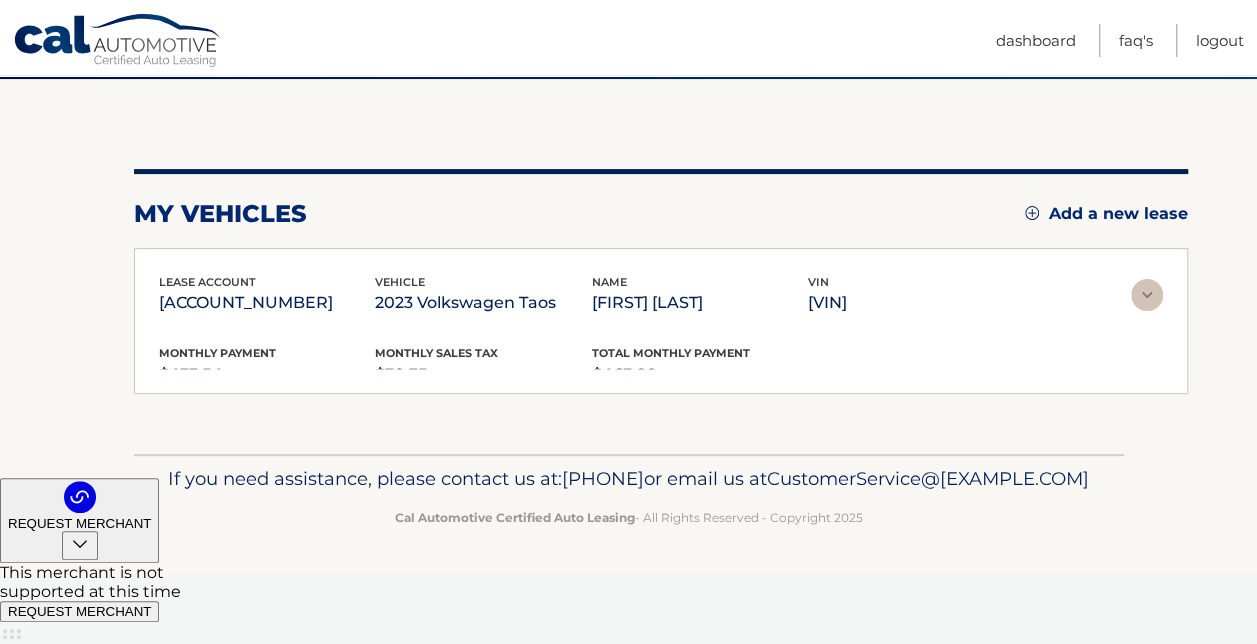 scroll, scrollTop: 74, scrollLeft: 0, axis: vertical 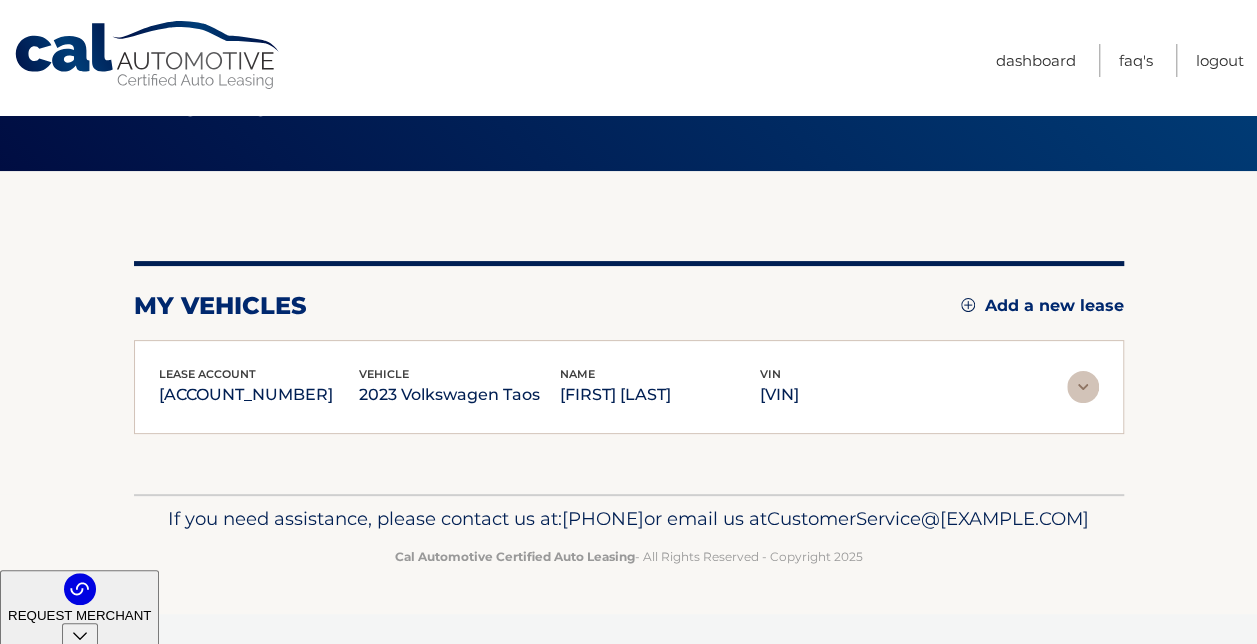 click on "Add a new lease" at bounding box center [1042, 306] 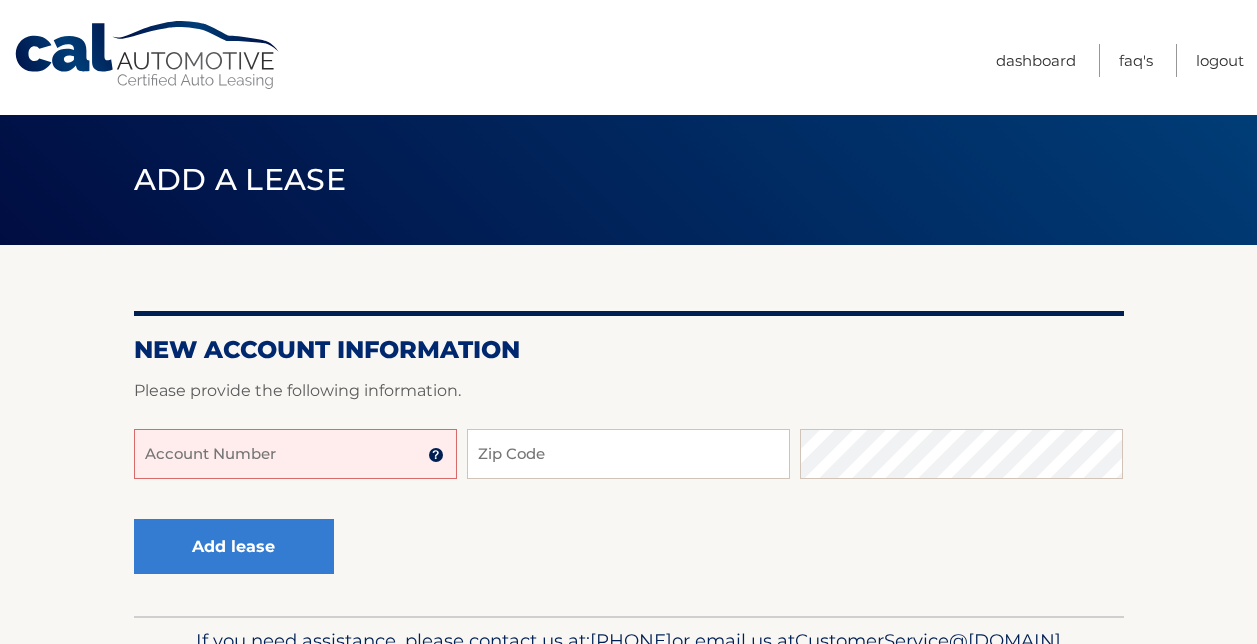 scroll, scrollTop: 0, scrollLeft: 0, axis: both 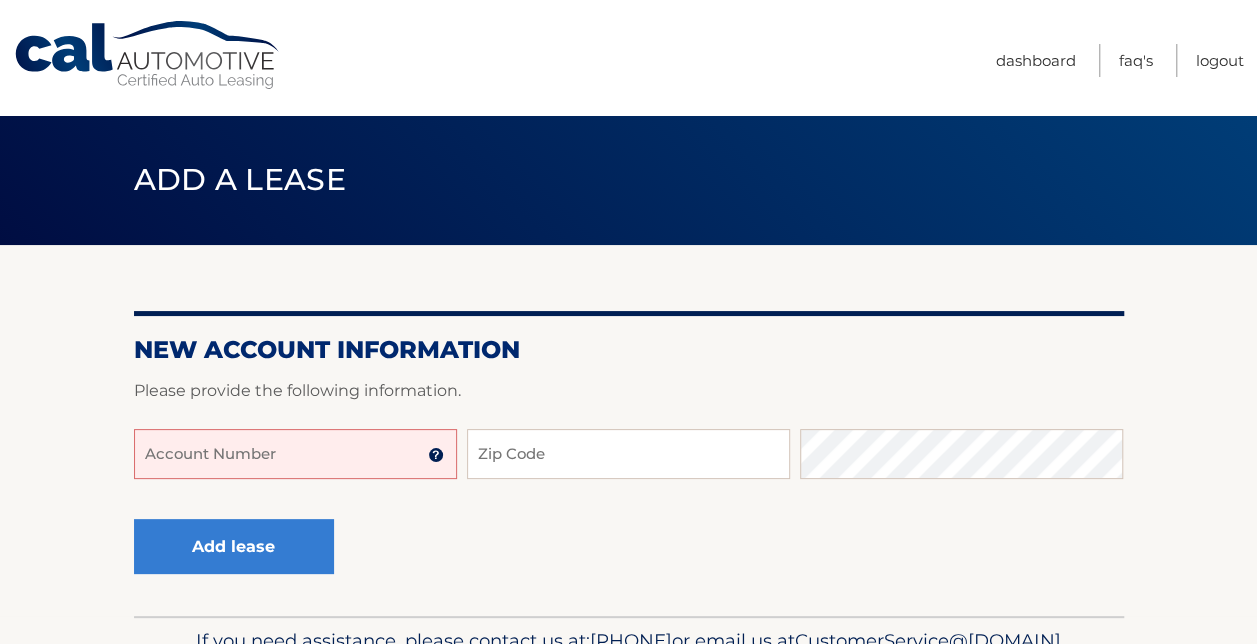 click on "Account Number" at bounding box center (295, 454) 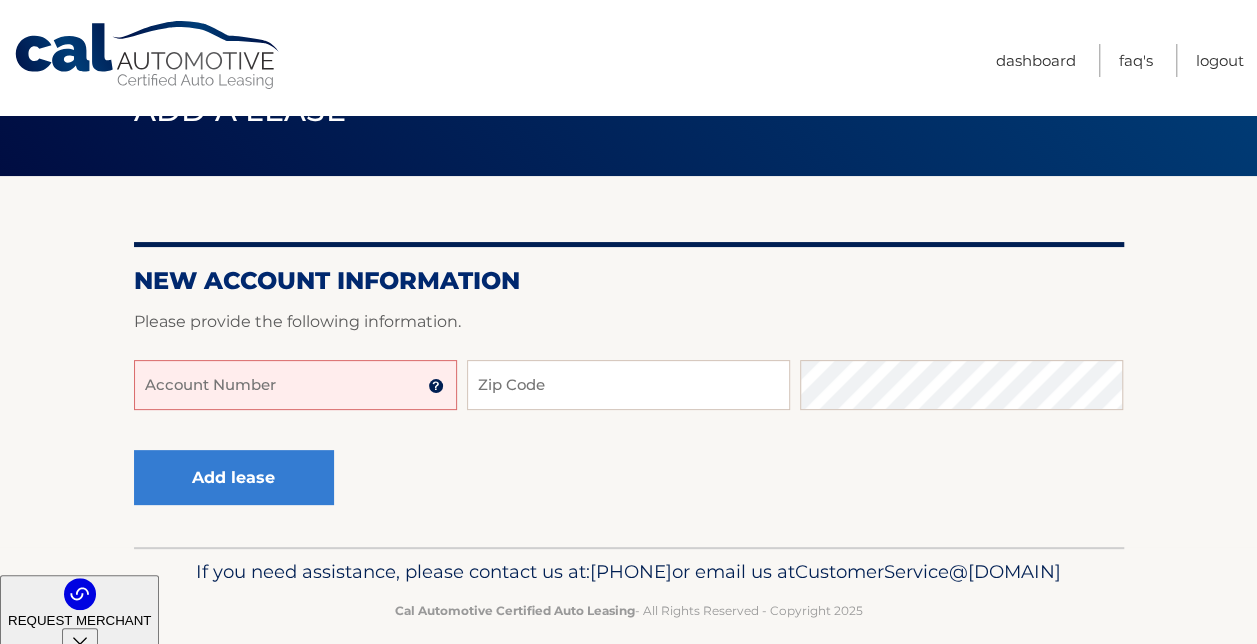 scroll, scrollTop: 100, scrollLeft: 0, axis: vertical 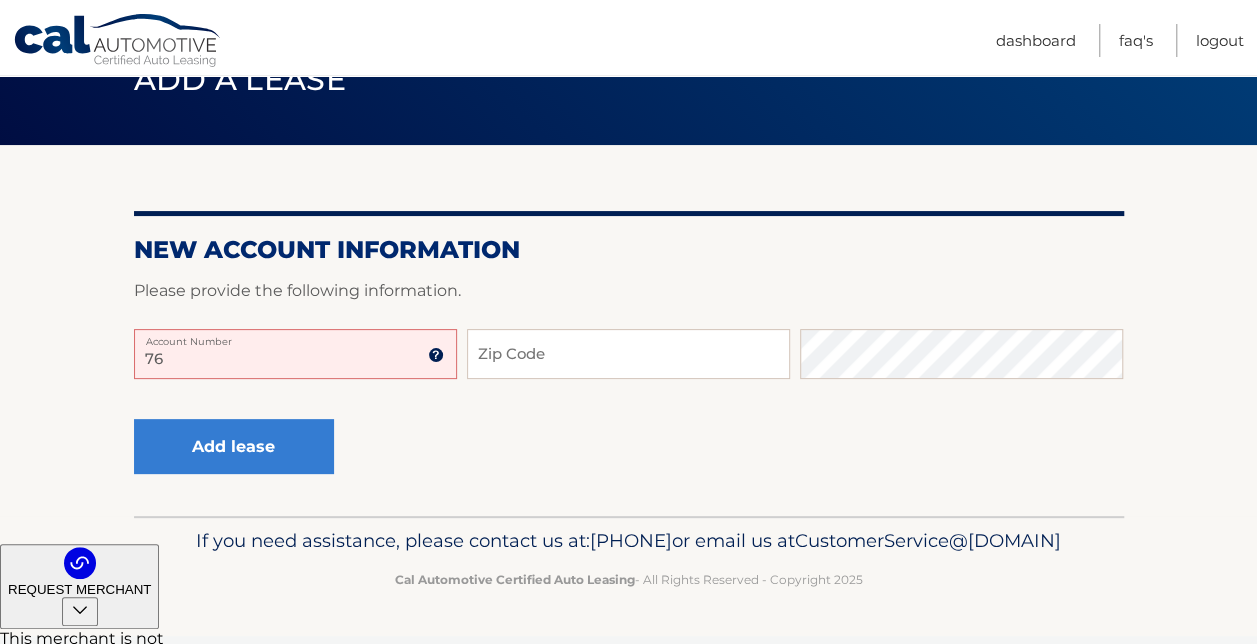 type on "7" 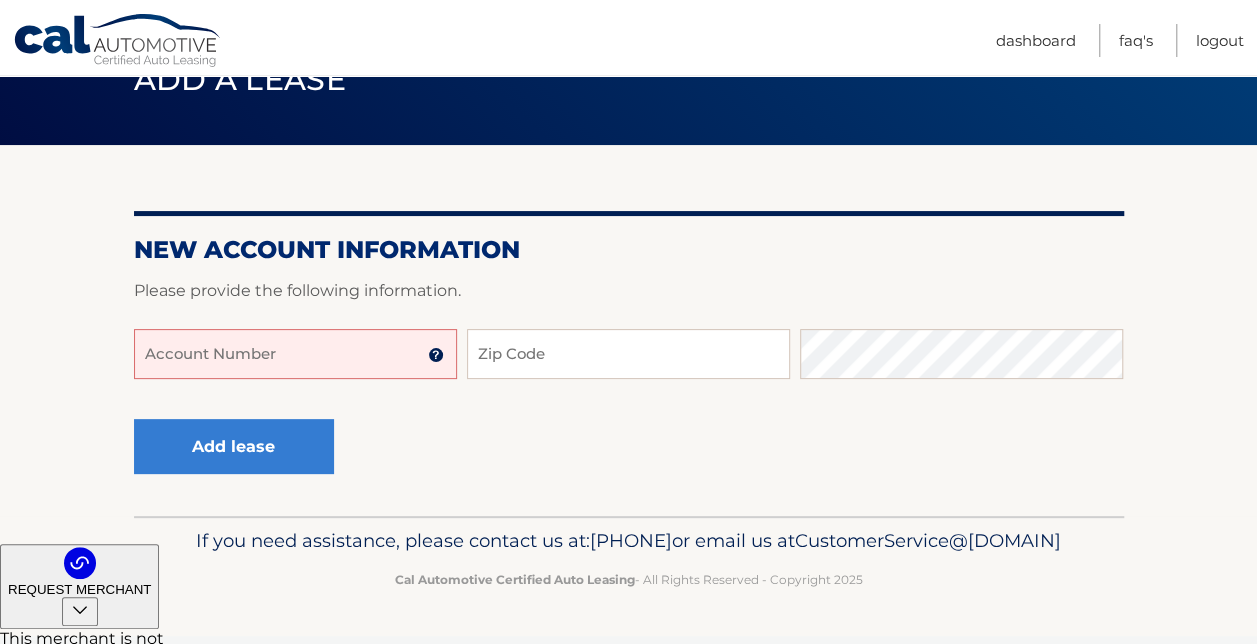 click at bounding box center [436, 355] 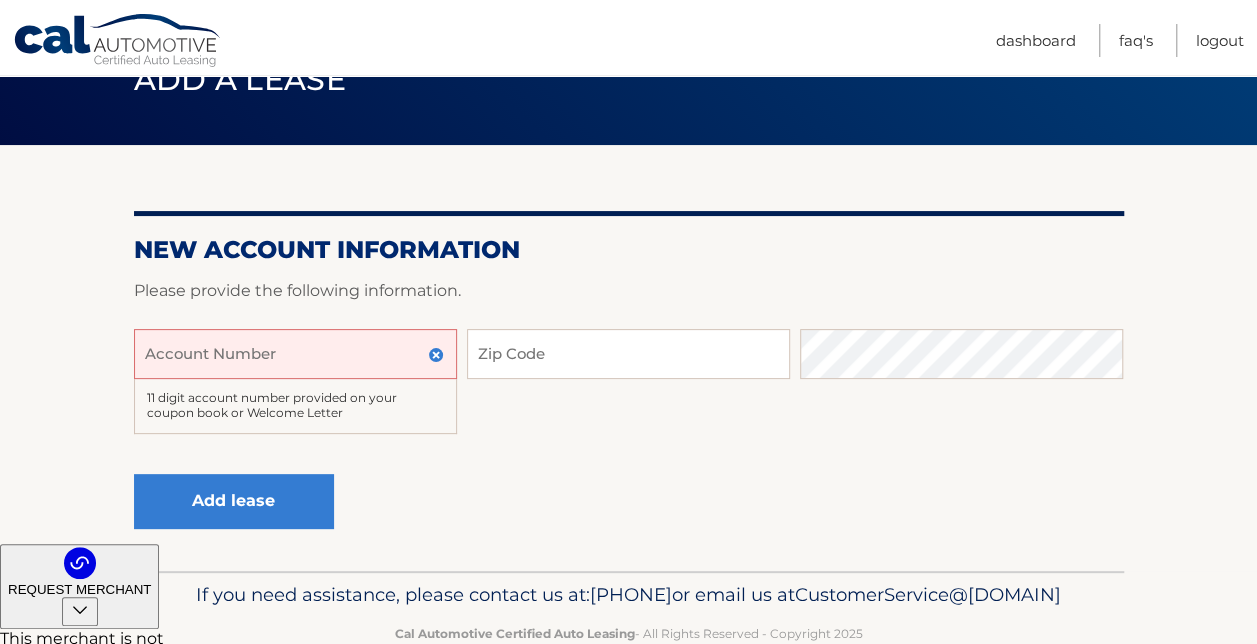 click on "Account Number" at bounding box center (295, 354) 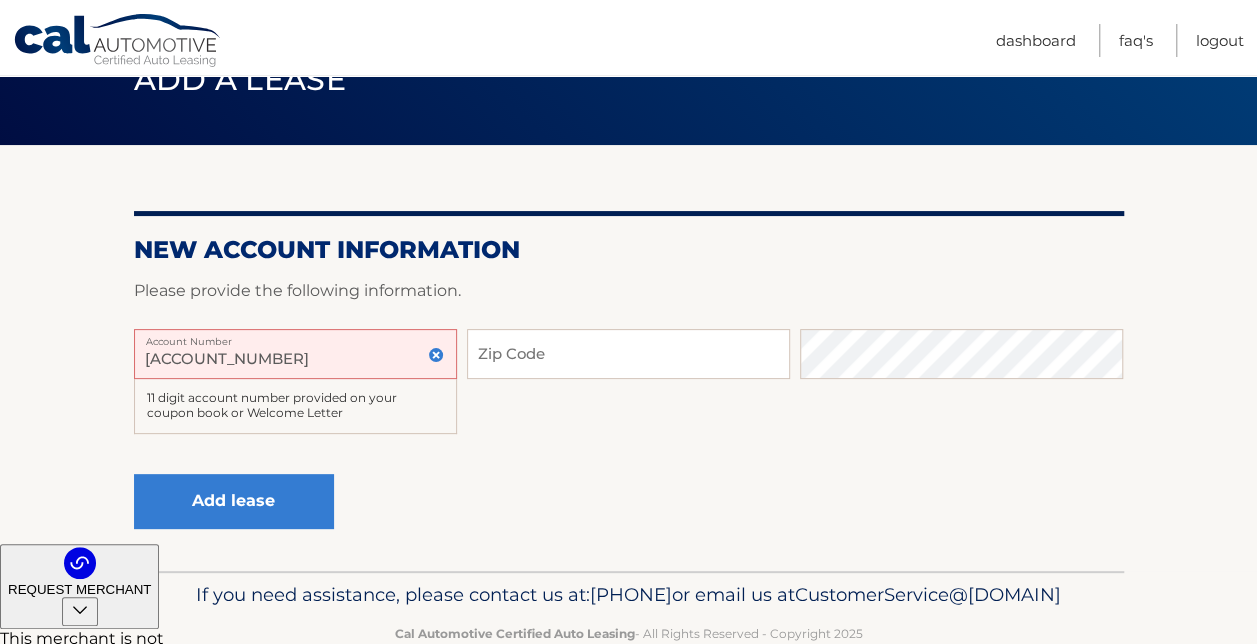 type on "1196422" 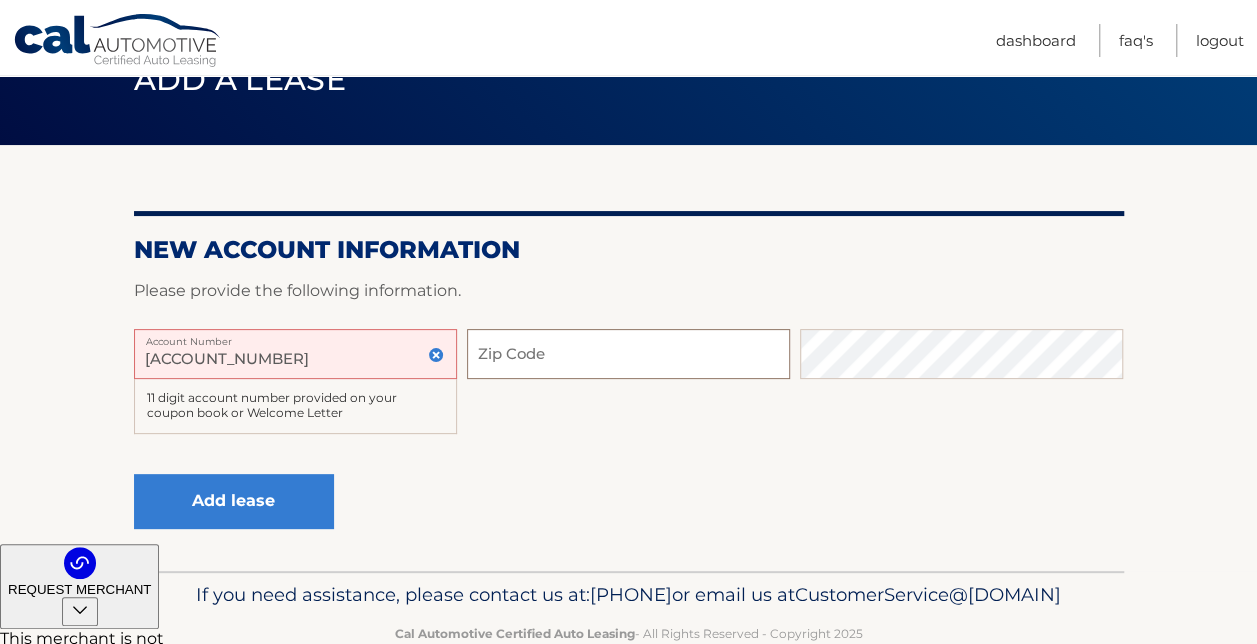 click on "Zip Code" at bounding box center [628, 354] 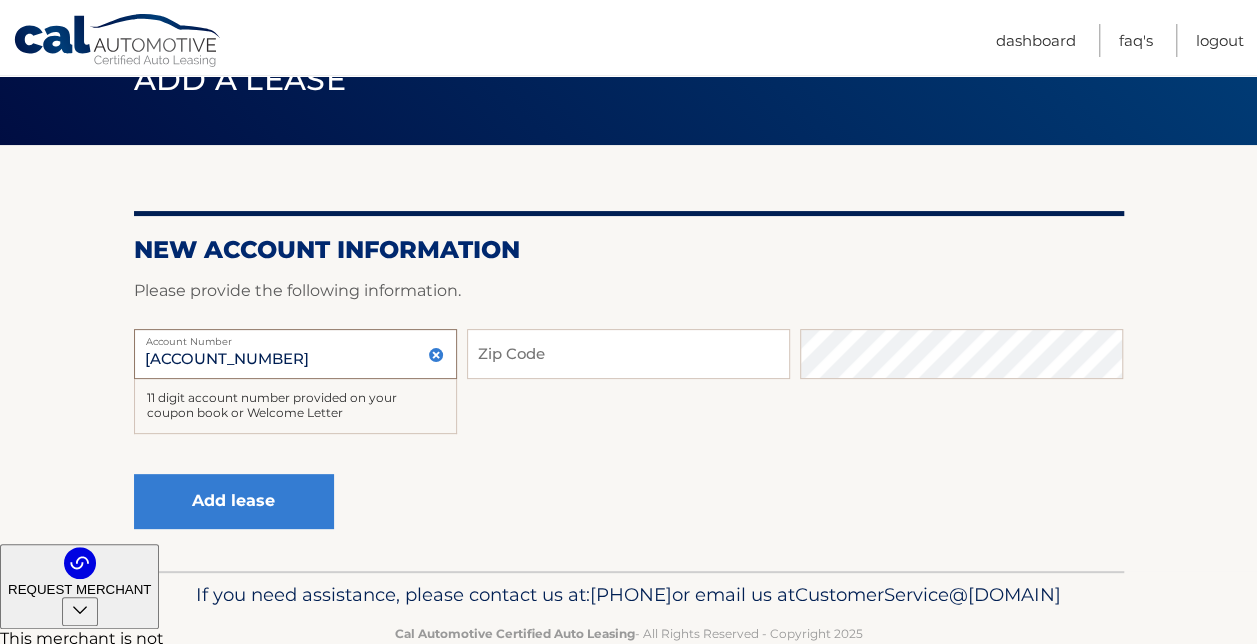drag, startPoint x: 206, startPoint y: 363, endPoint x: 118, endPoint y: 346, distance: 89.62701 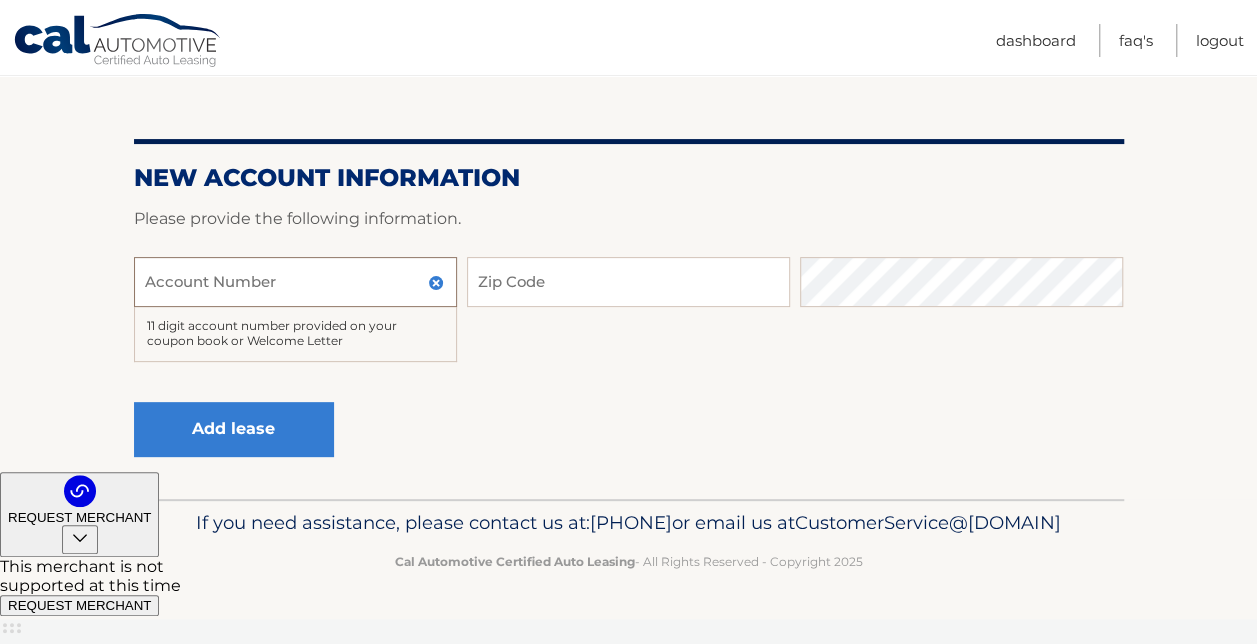 scroll, scrollTop: 78, scrollLeft: 0, axis: vertical 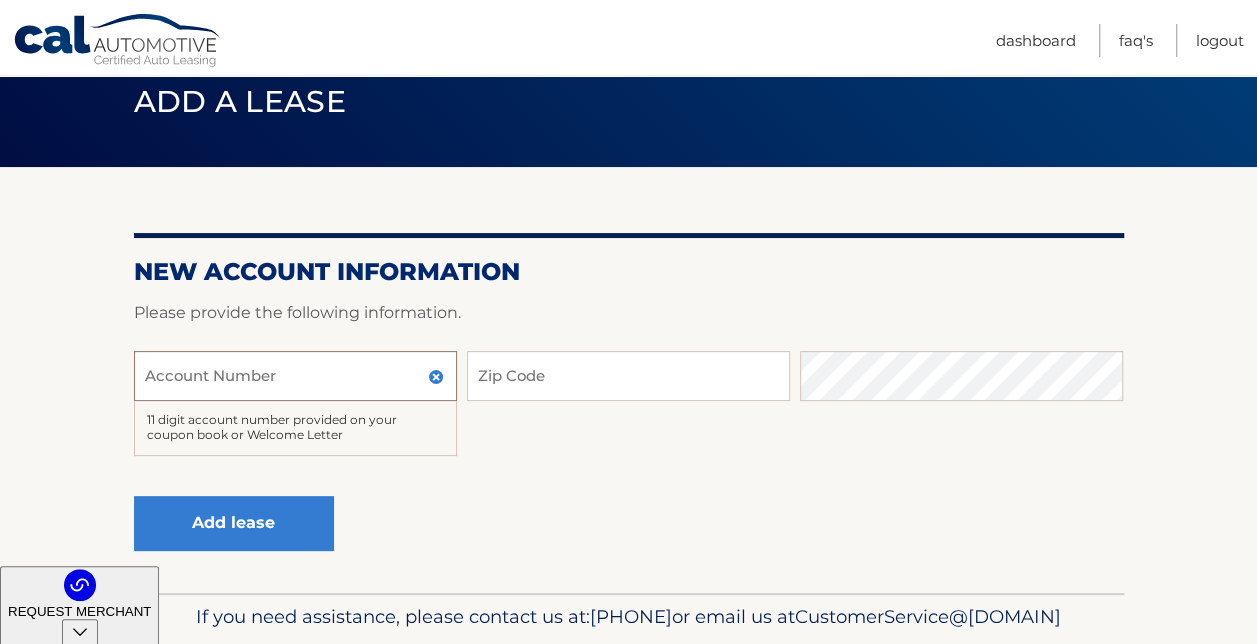 type 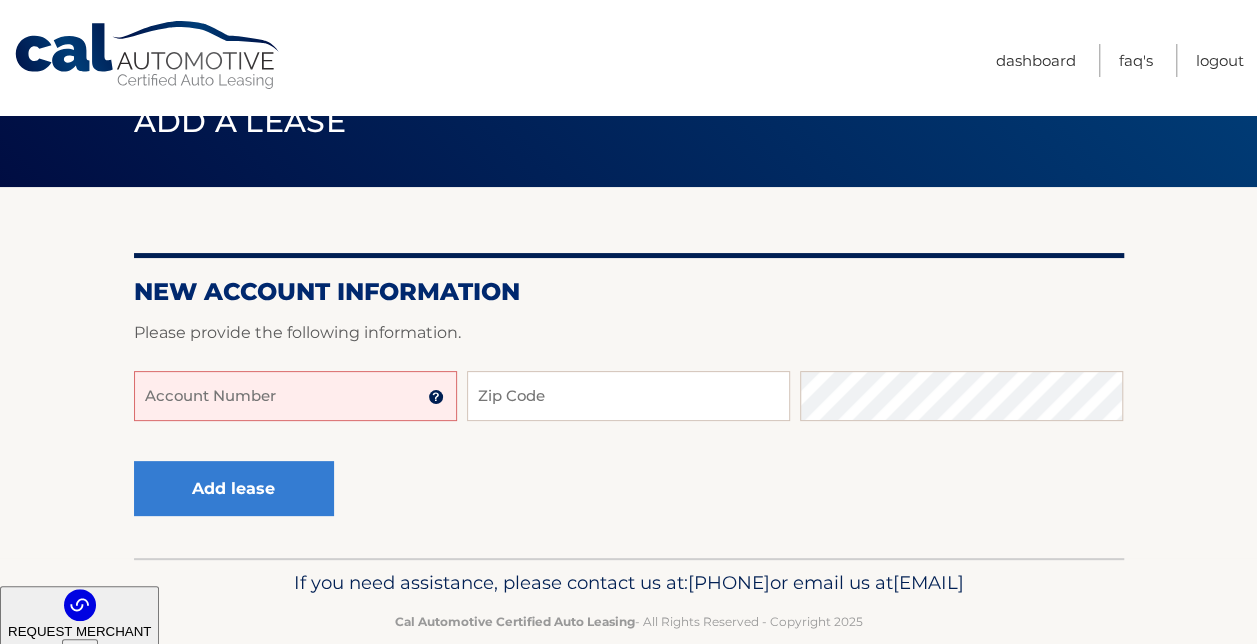 scroll, scrollTop: 100, scrollLeft: 0, axis: vertical 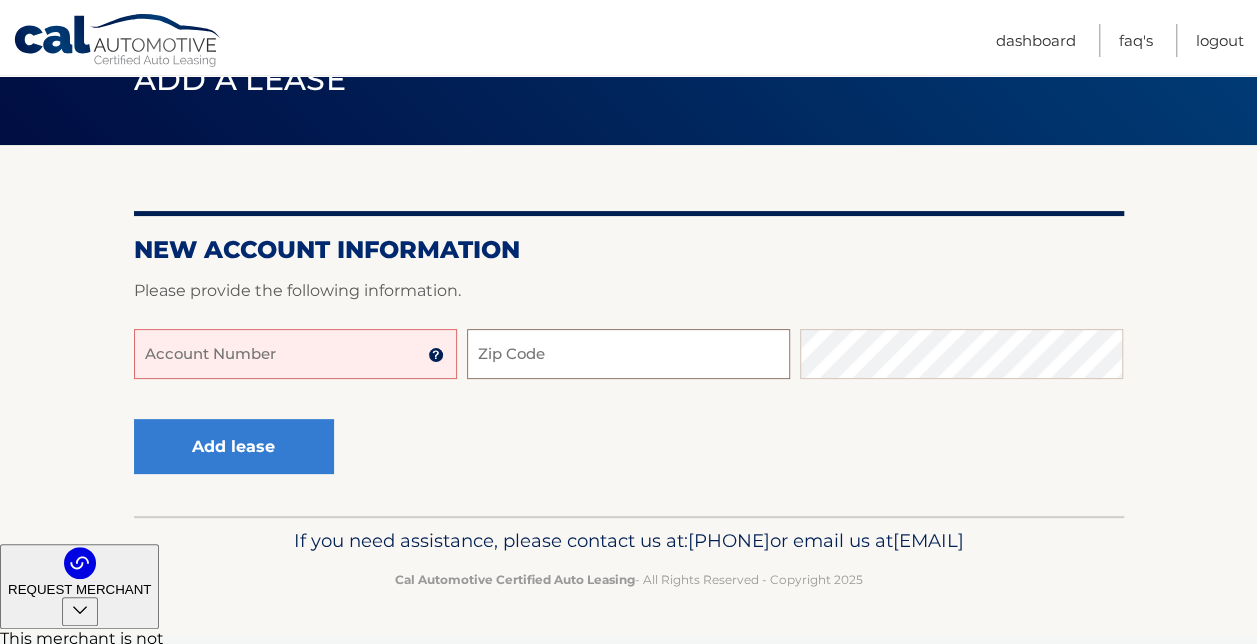 click on "Zip Code" at bounding box center (628, 354) 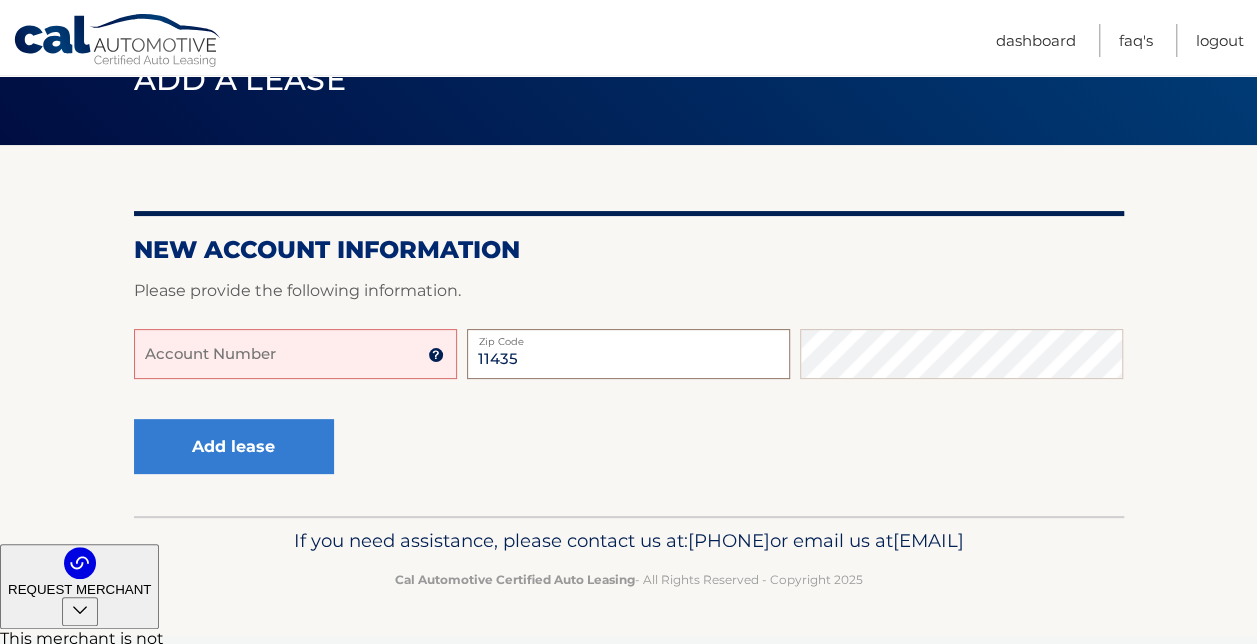 type on "11435" 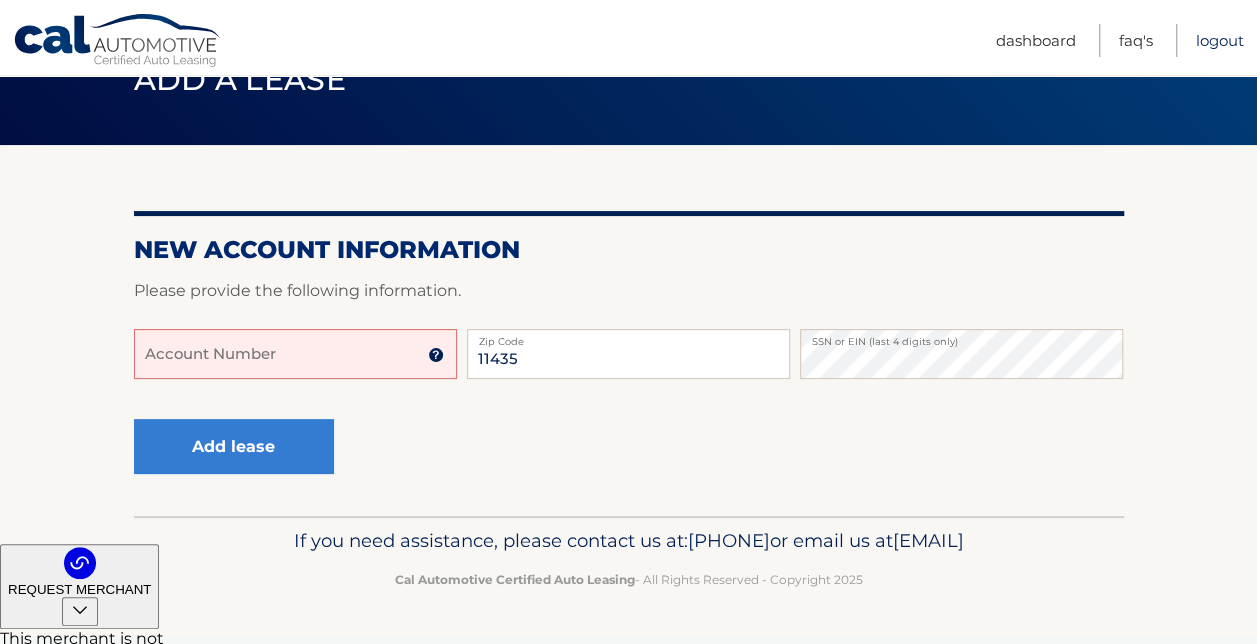 click on "Logout" at bounding box center (1220, 40) 